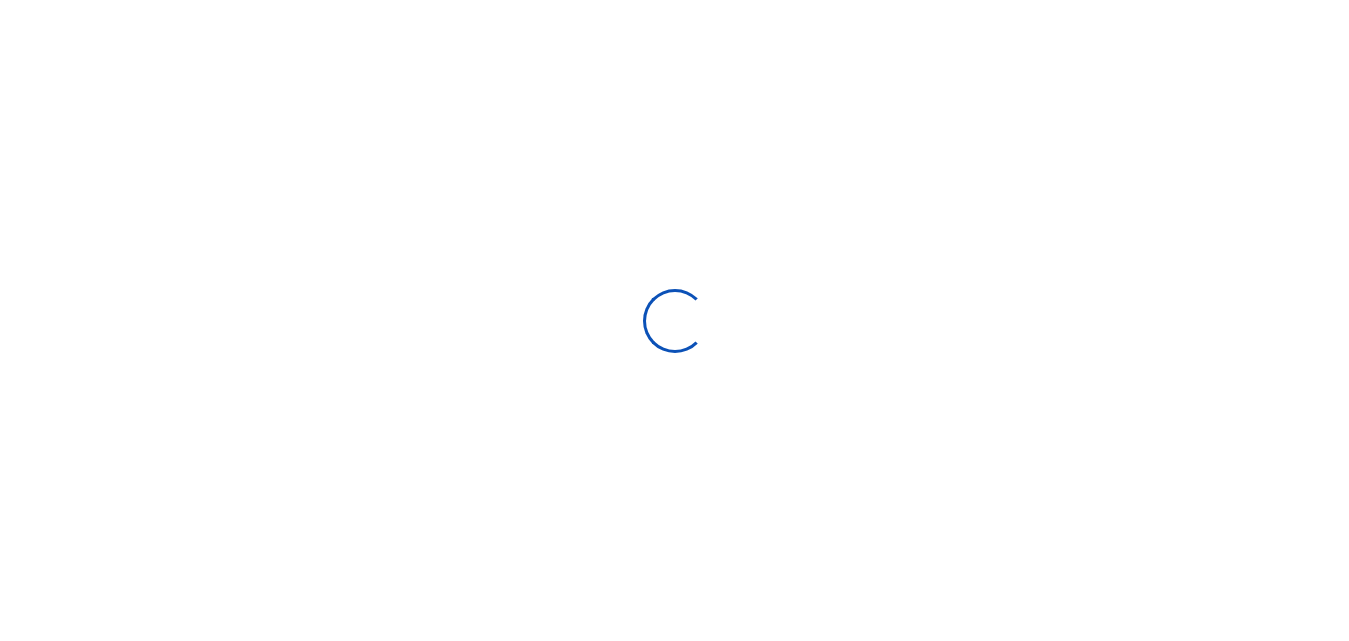 scroll, scrollTop: 0, scrollLeft: 0, axis: both 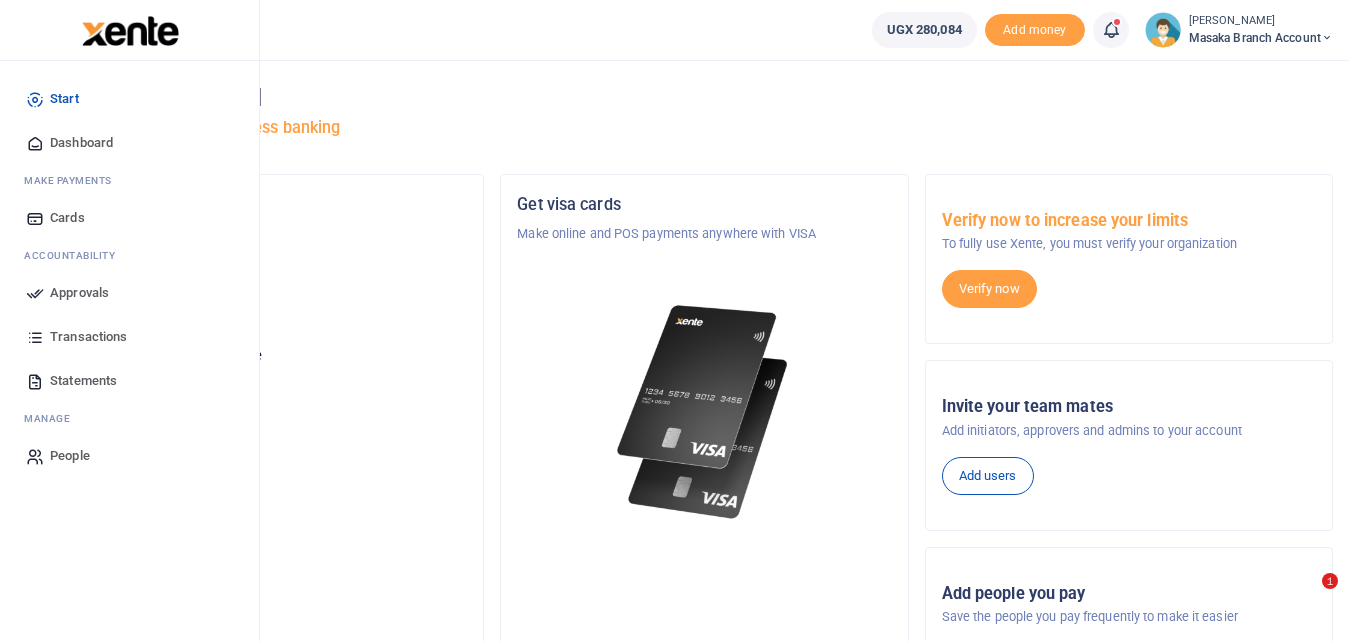click on "Approvals" at bounding box center [79, 293] 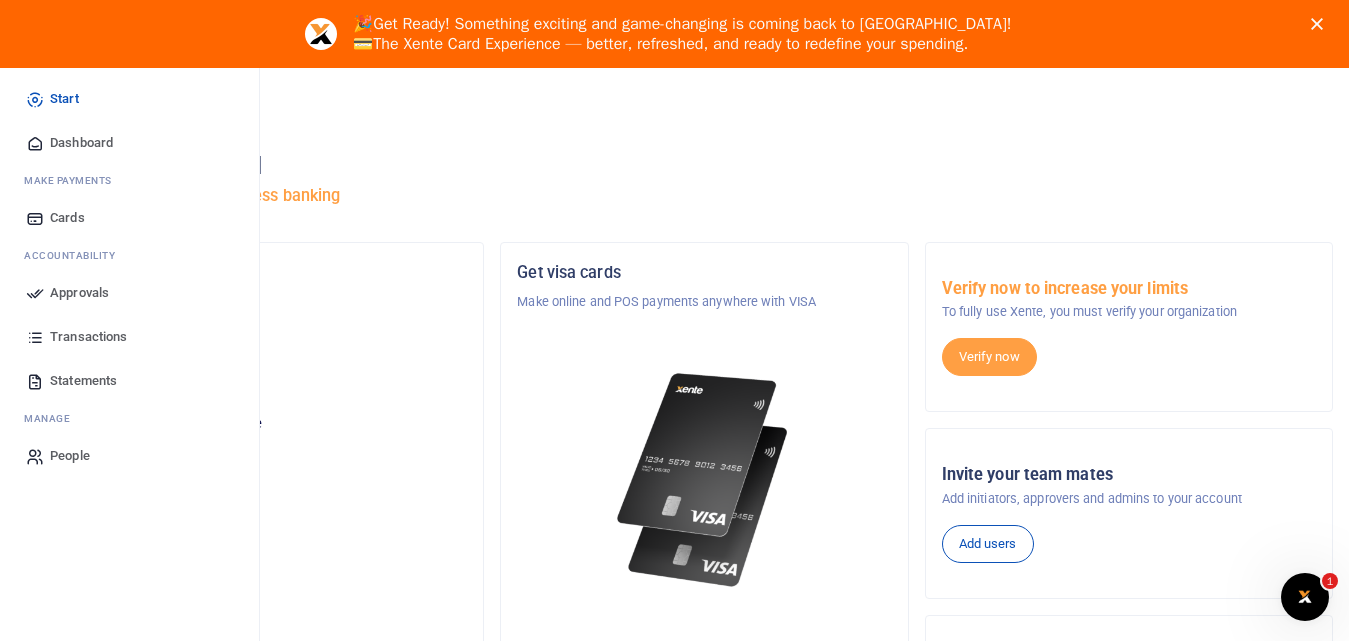 scroll, scrollTop: 0, scrollLeft: 0, axis: both 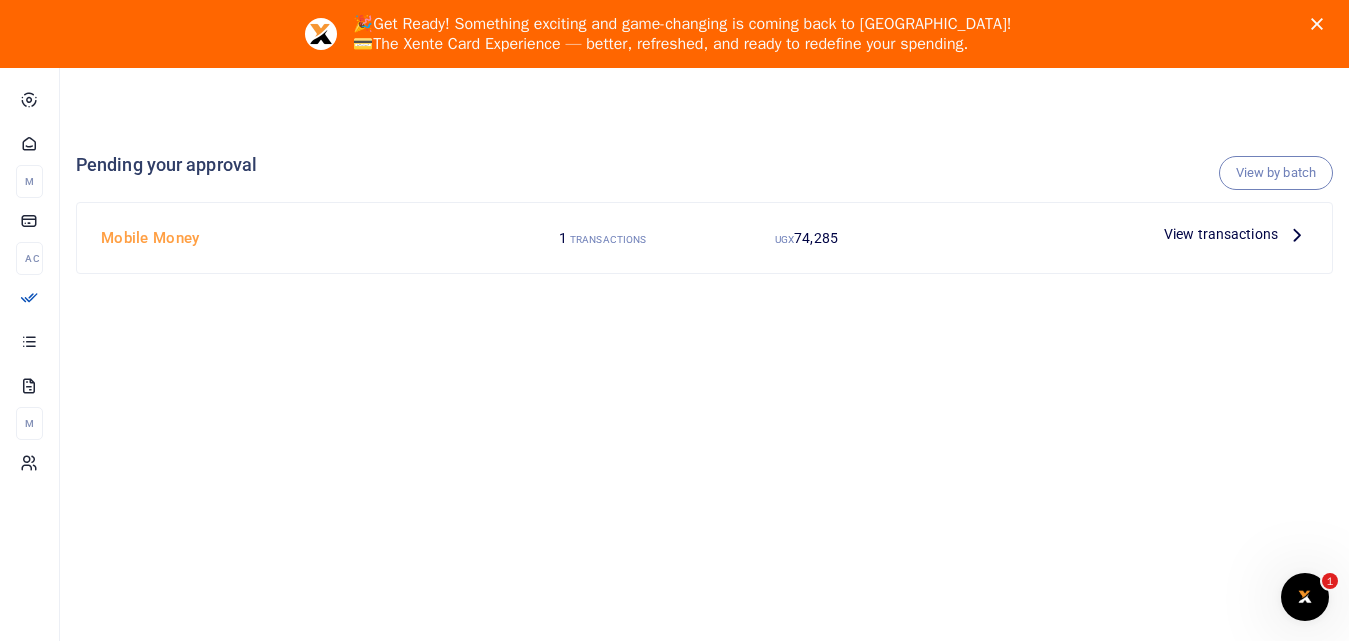 click on "View transactions" at bounding box center [1221, 234] 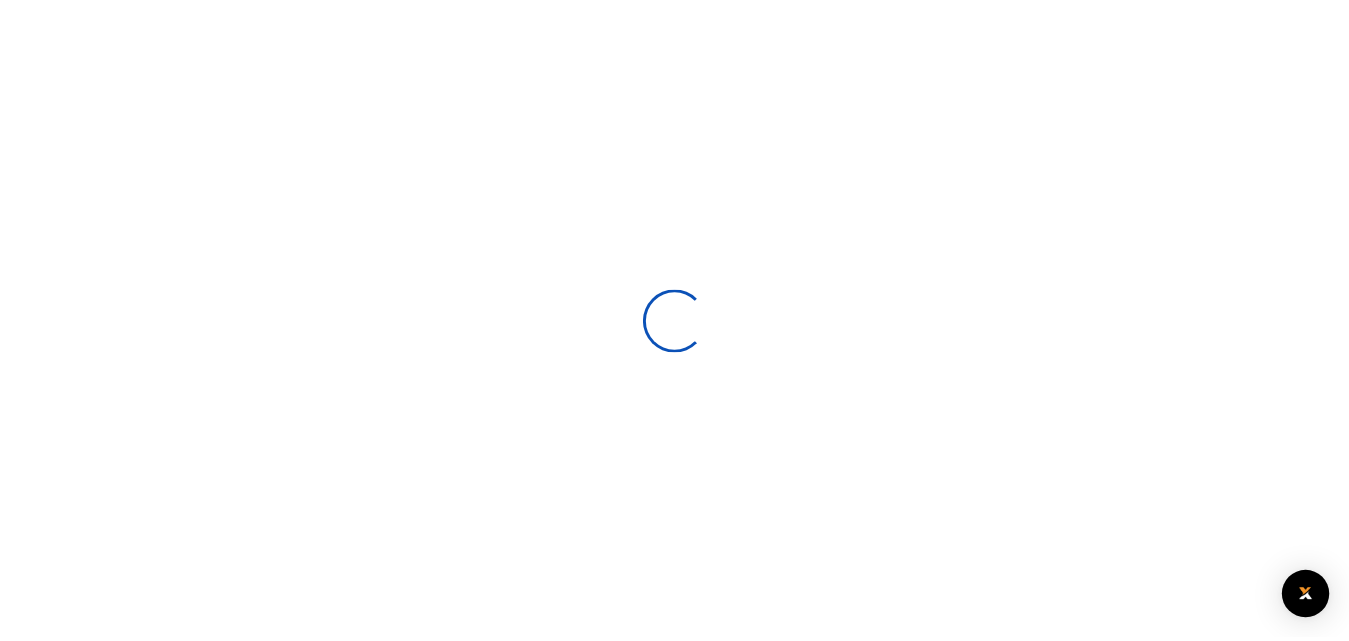 scroll, scrollTop: 0, scrollLeft: 0, axis: both 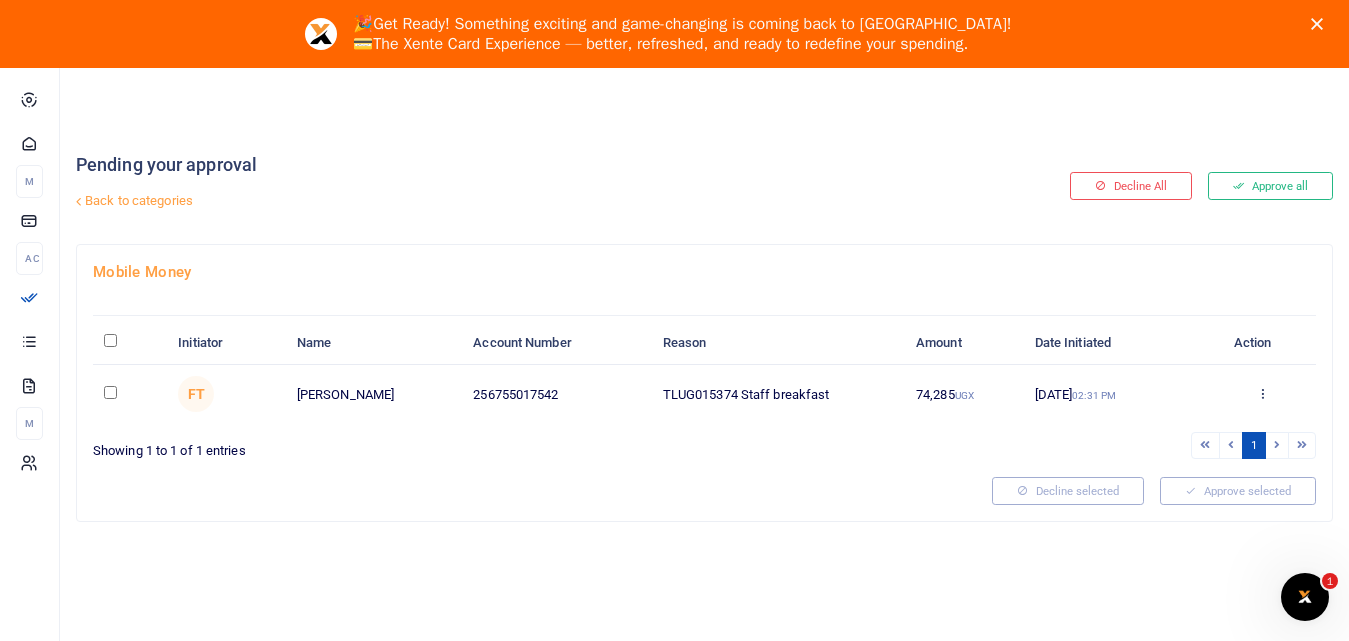 click at bounding box center (110, 392) 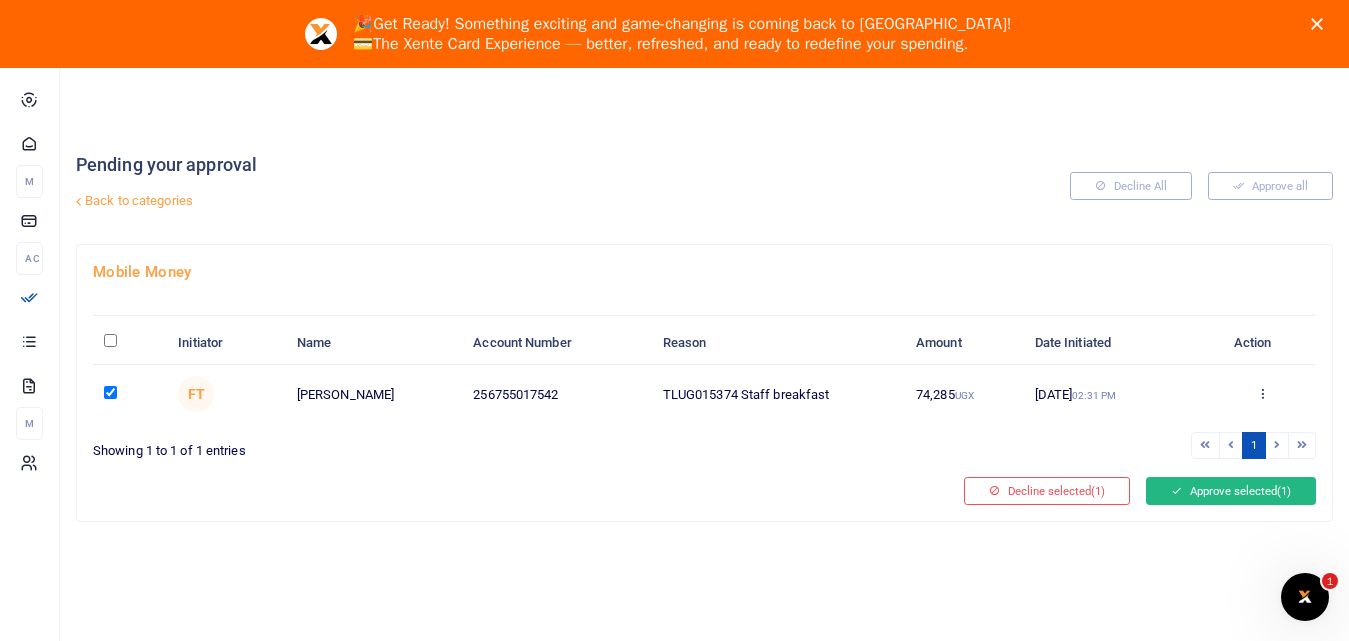 click on "Approve selected  (1)" at bounding box center (1231, 491) 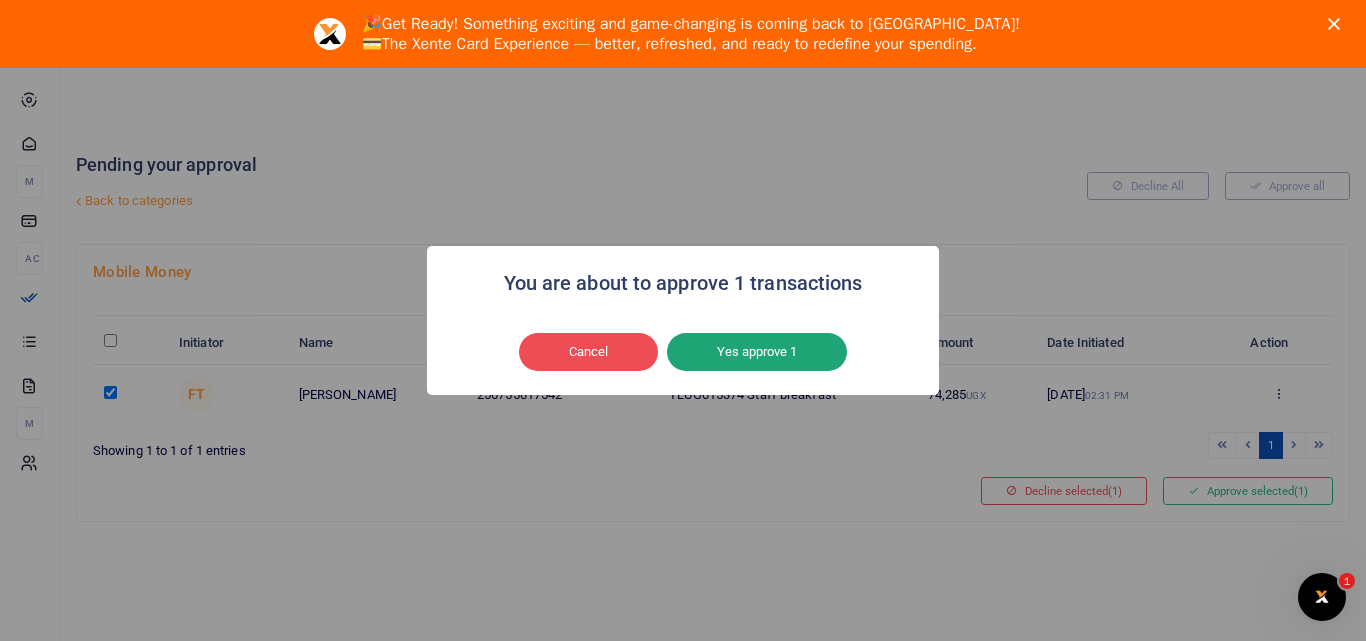 click on "Yes approve 1" at bounding box center [757, 352] 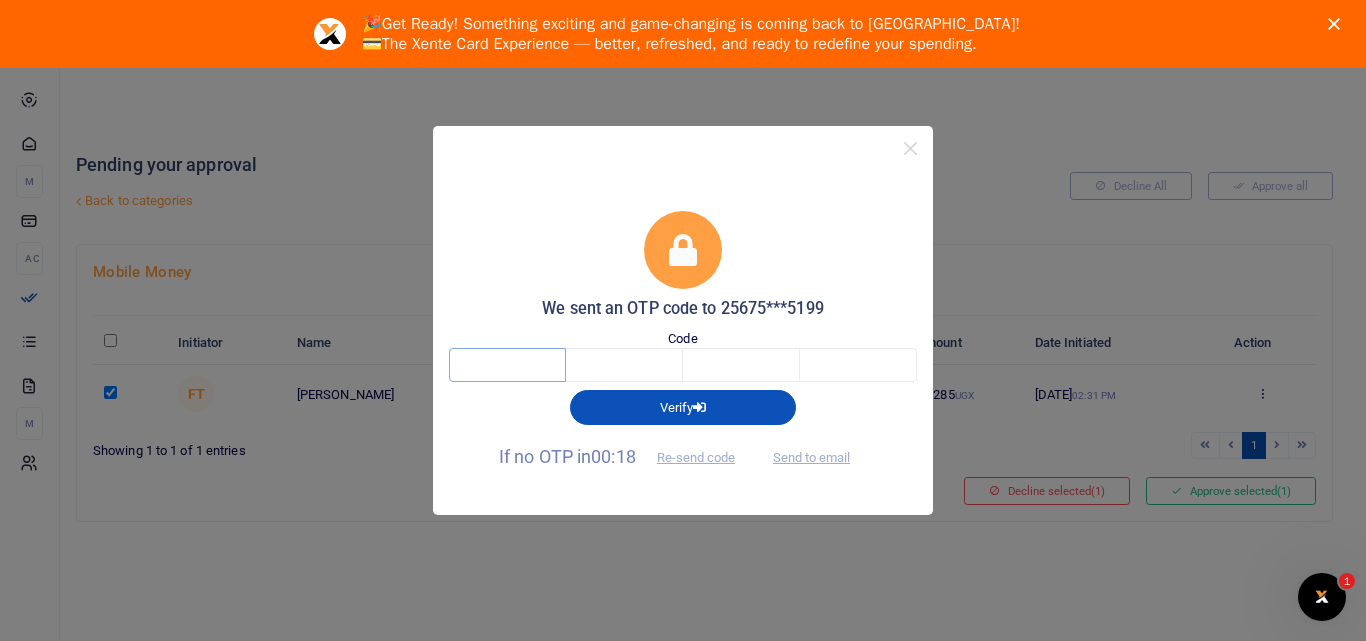 click at bounding box center (507, 365) 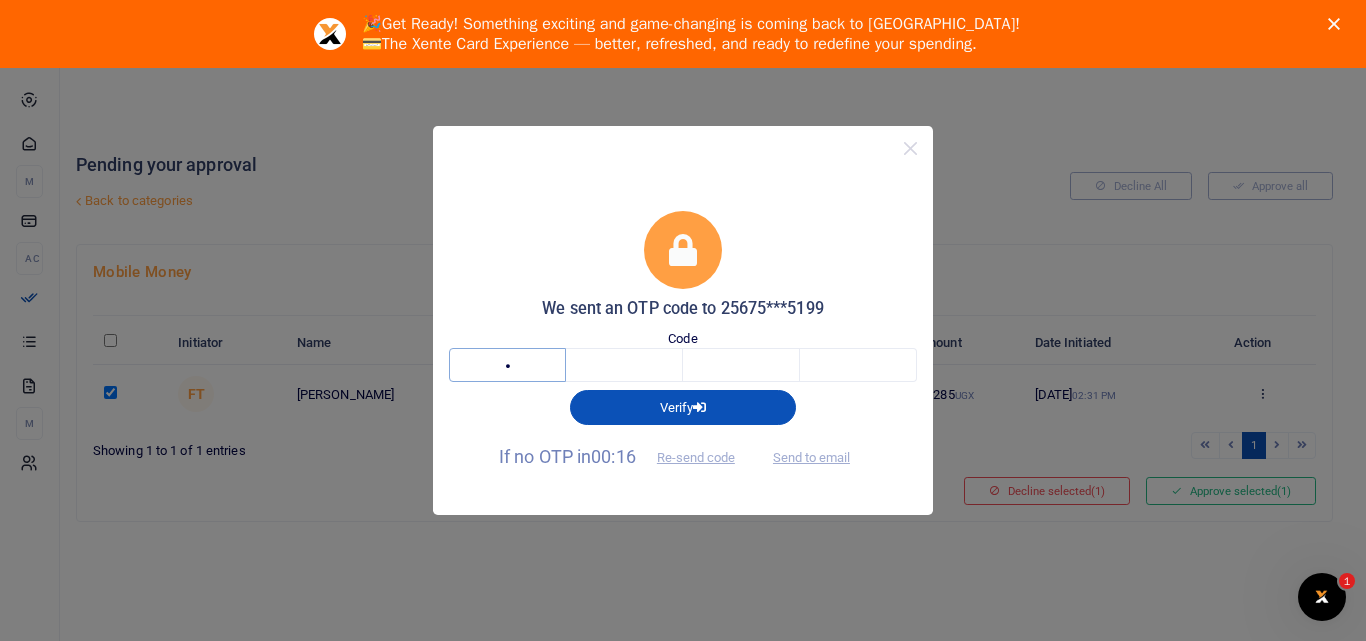 type on "9" 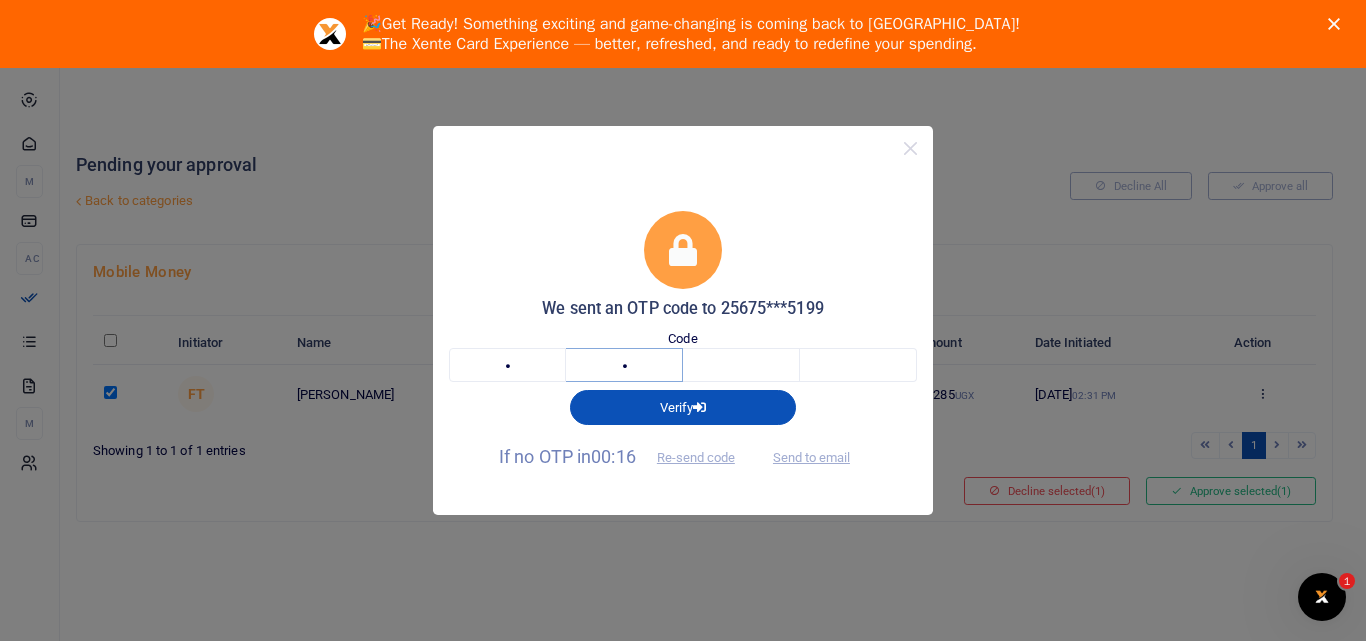 type on "1" 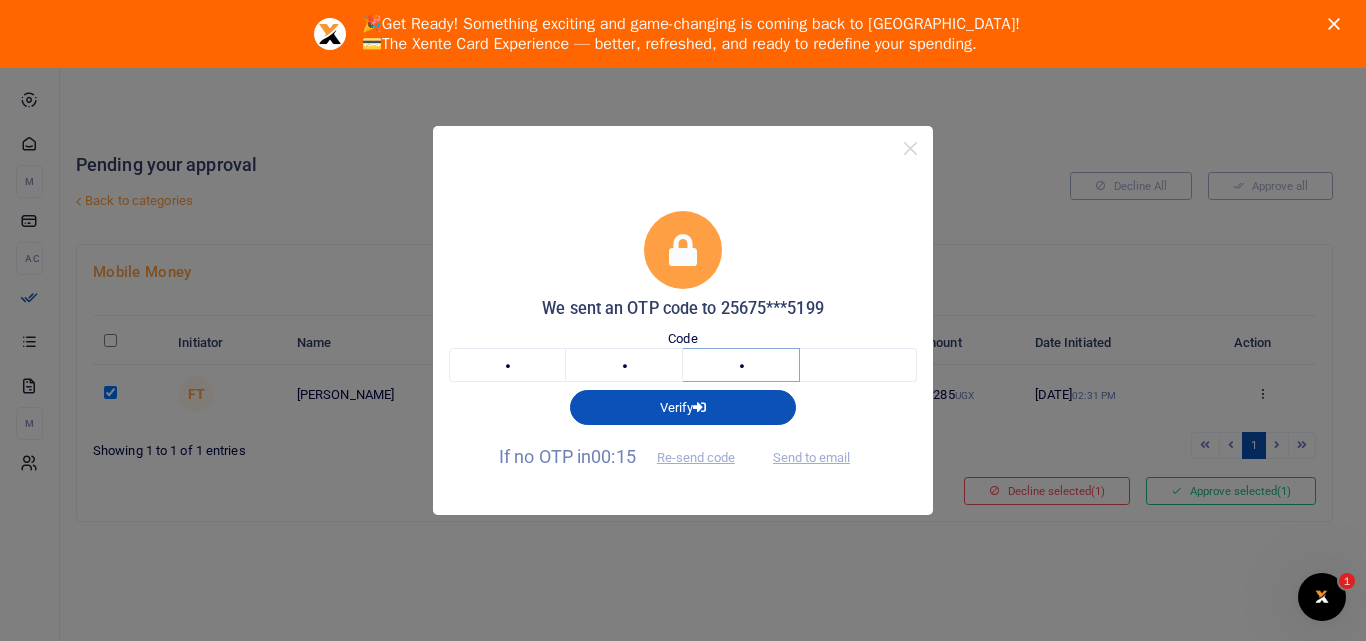 type on "6" 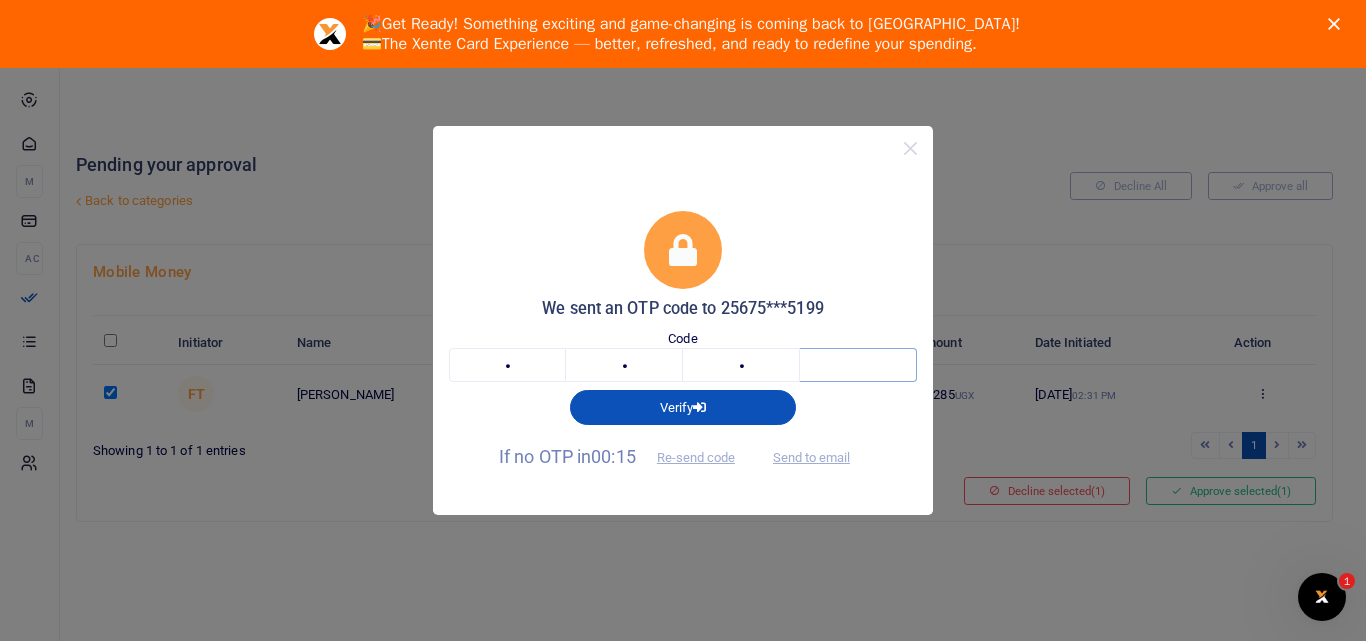type on "3" 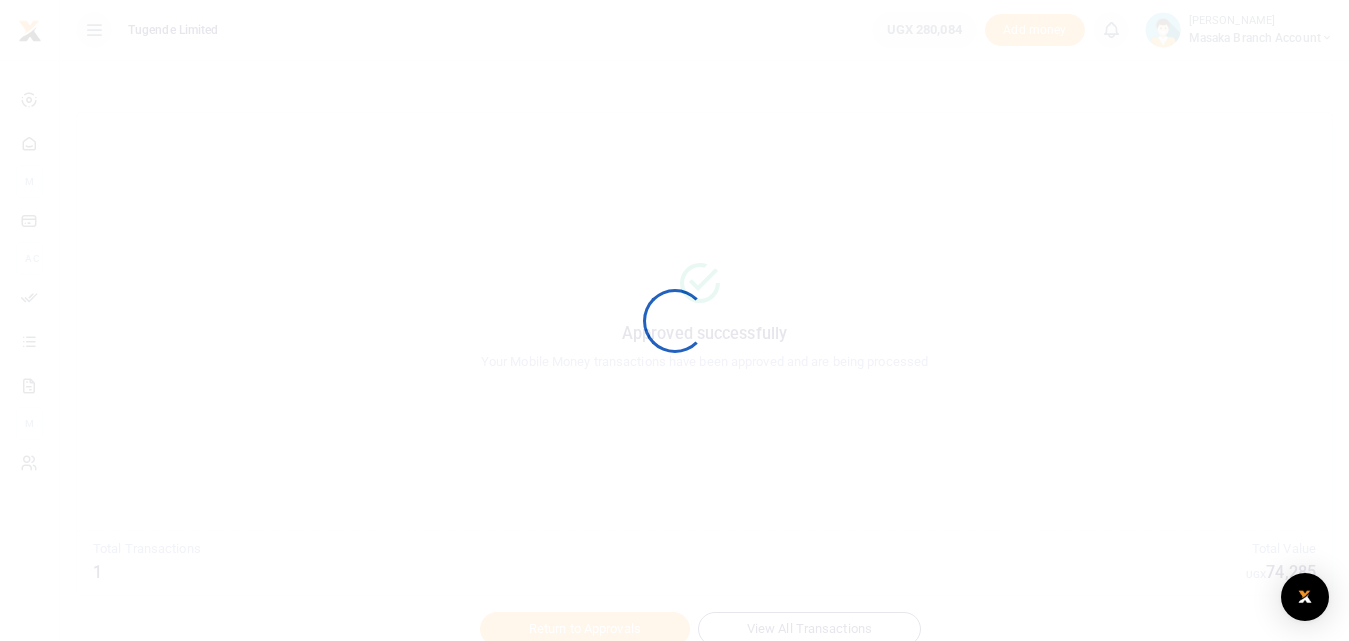 scroll, scrollTop: 0, scrollLeft: 0, axis: both 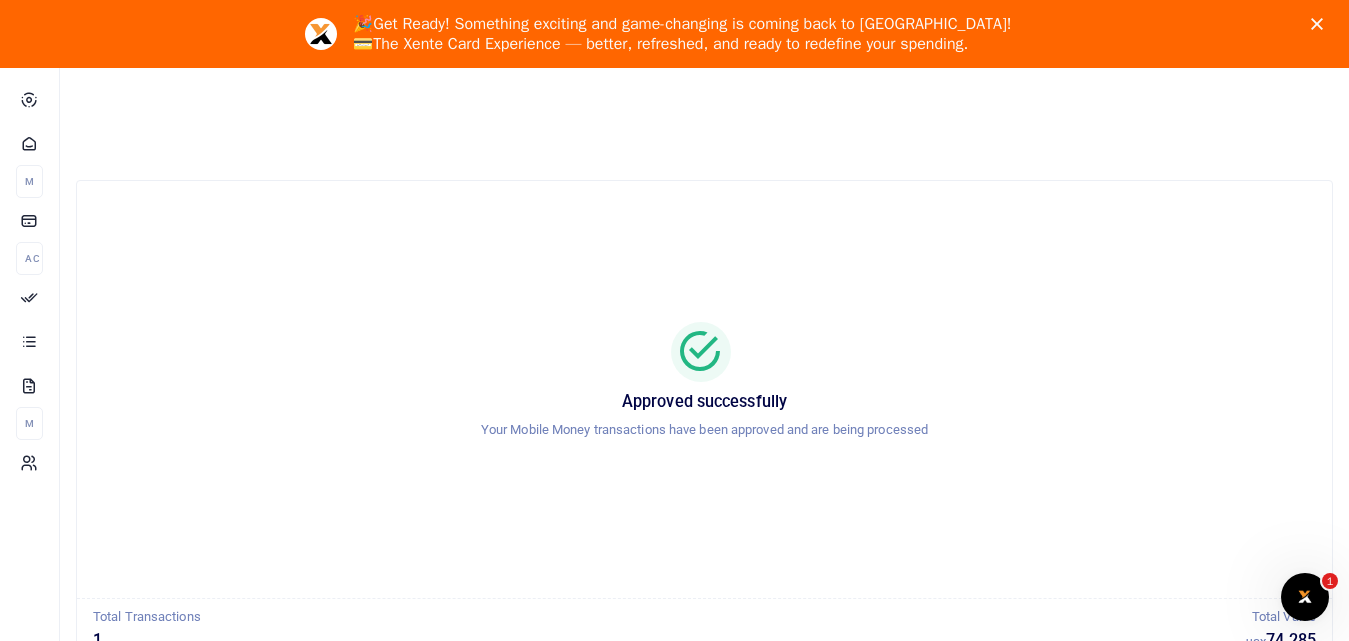 click 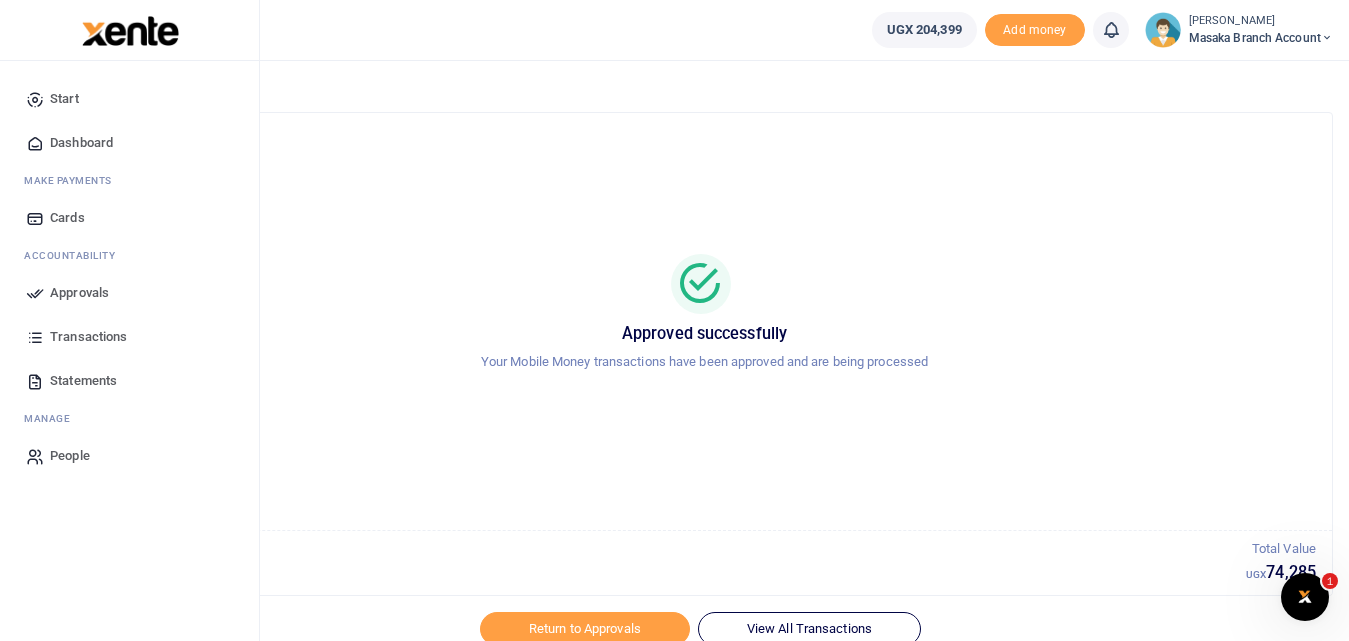 click on "Transactions" at bounding box center (88, 337) 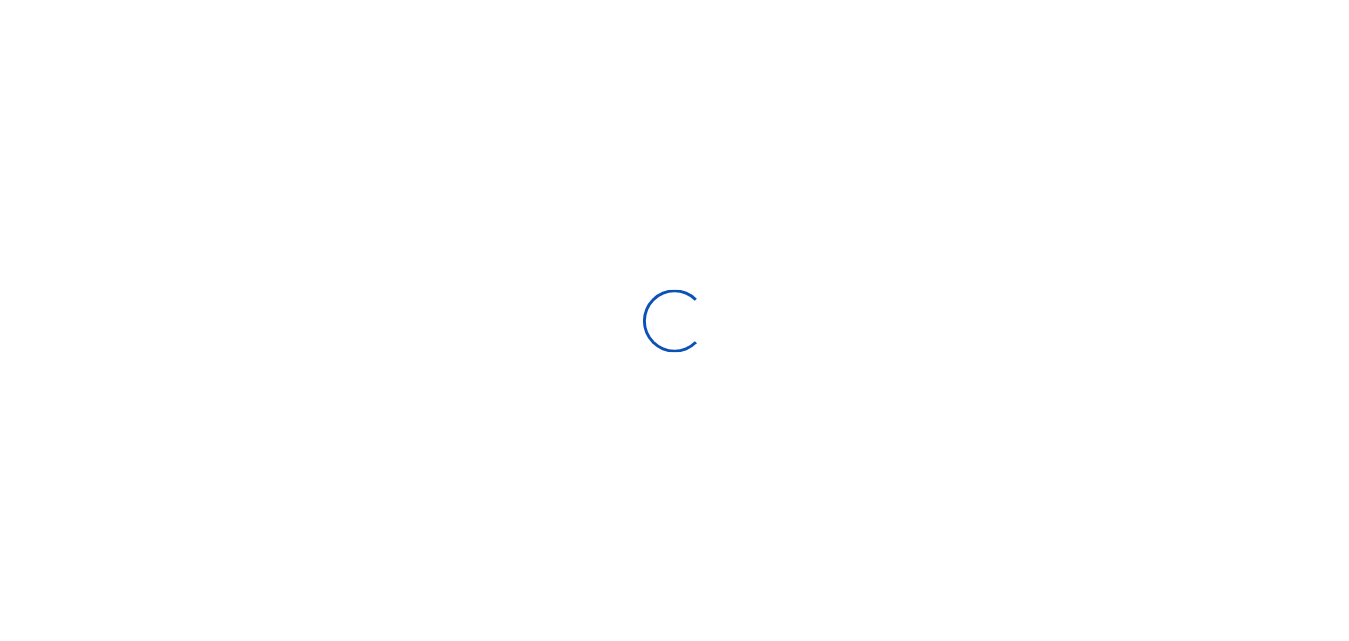 scroll, scrollTop: 0, scrollLeft: 0, axis: both 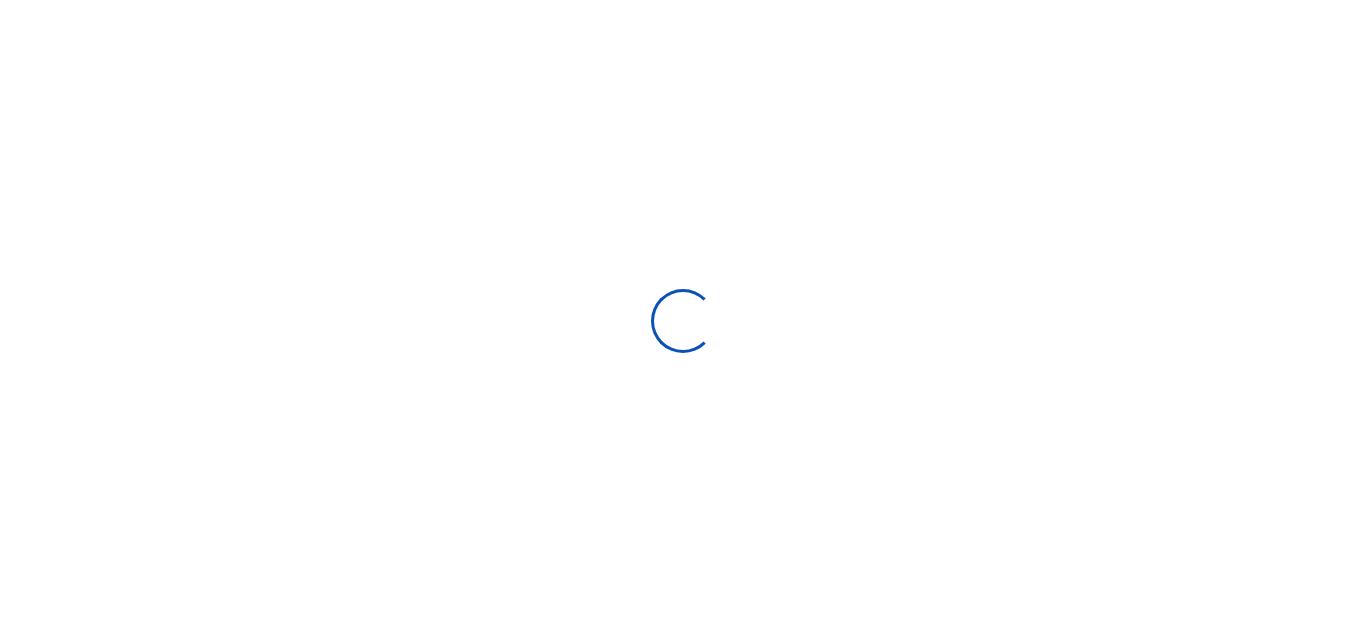 select 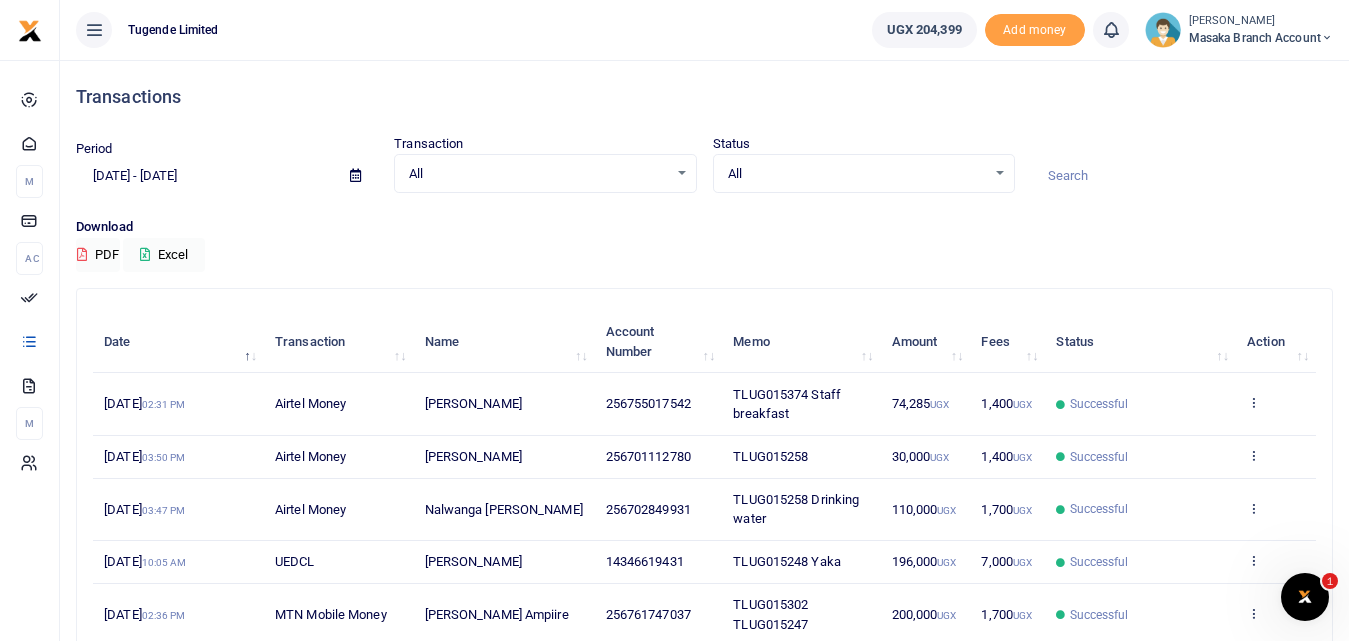 scroll, scrollTop: 0, scrollLeft: 0, axis: both 